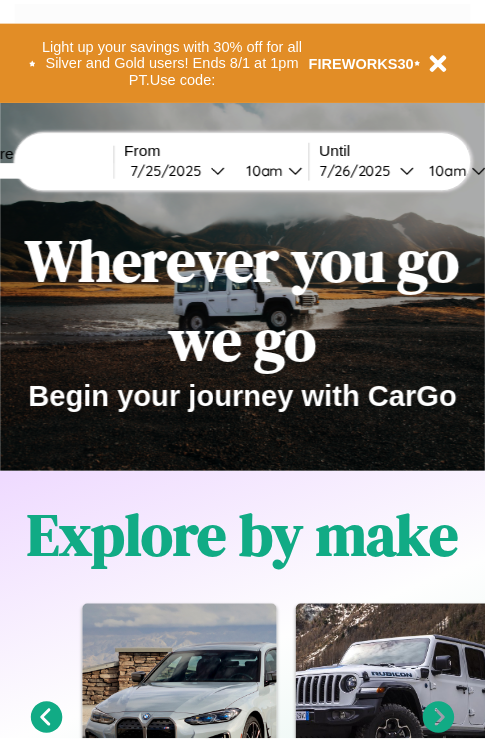 scroll, scrollTop: 0, scrollLeft: 0, axis: both 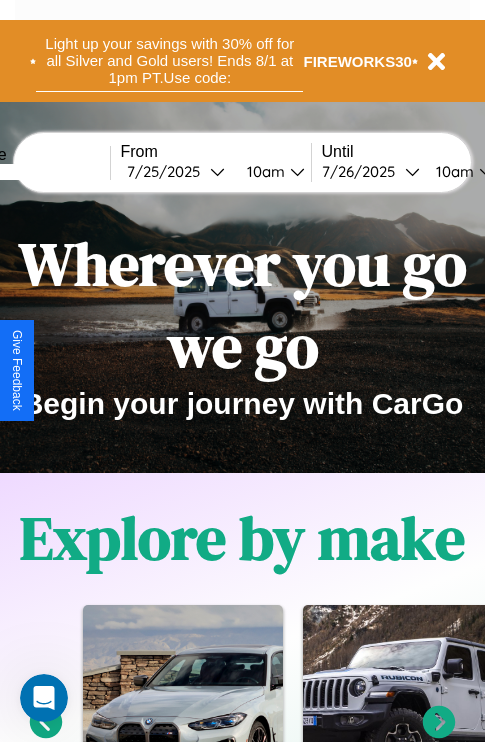 click on "Light up your savings with 30% off for all Silver and Gold users! Ends 8/1 at 1pm PT.  Use code:" at bounding box center [169, 61] 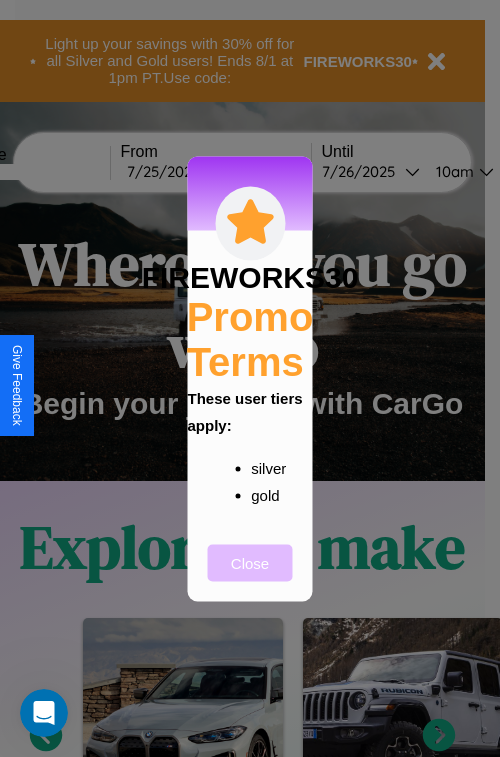 click on "Close" at bounding box center (250, 562) 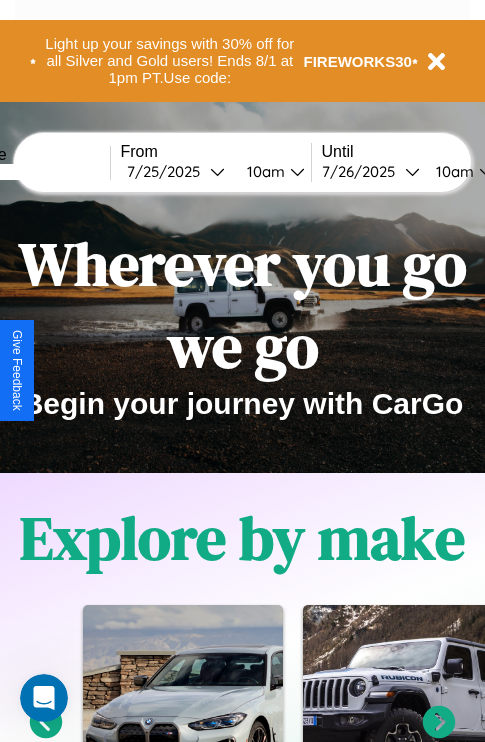 click at bounding box center (35, 172) 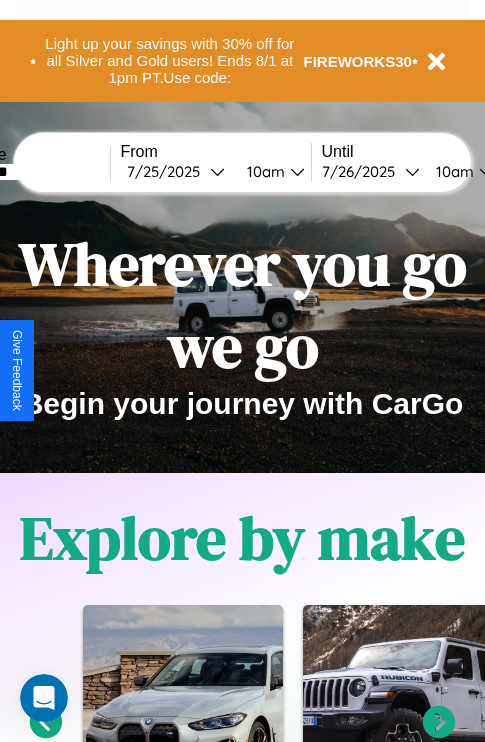 type on "********" 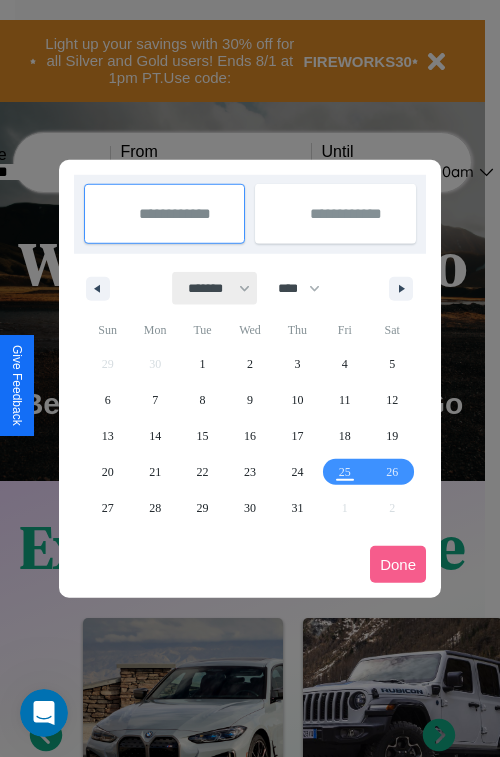 click on "******* ******** ***** ***** *** **** **** ****** ********* ******* ******** ********" at bounding box center [215, 288] 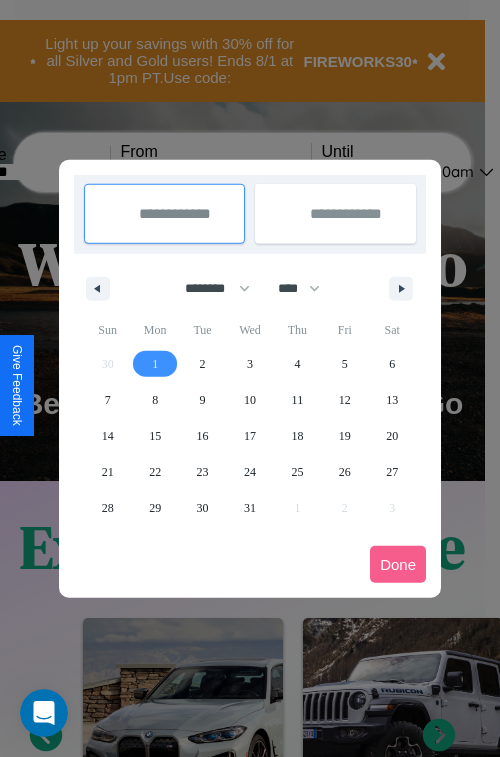 click on "1" at bounding box center (155, 364) 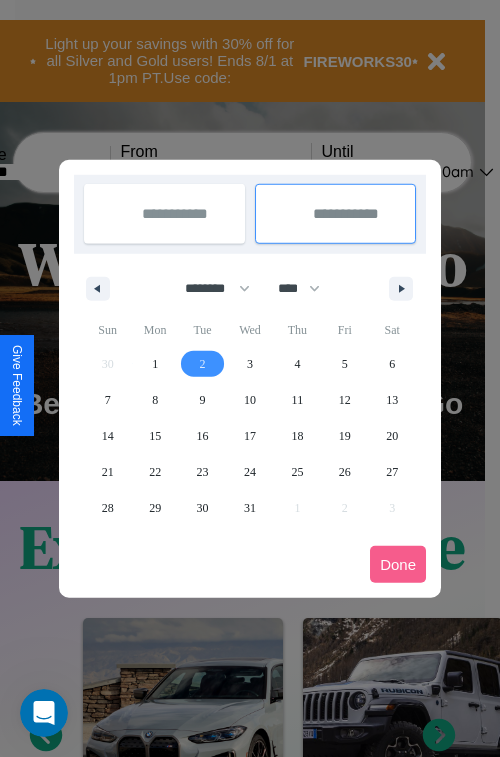 click on "2" at bounding box center (203, 364) 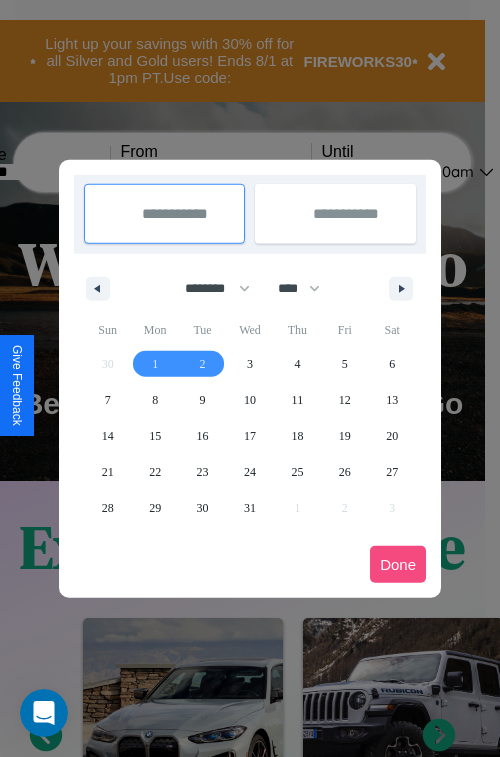 click on "Done" at bounding box center [398, 564] 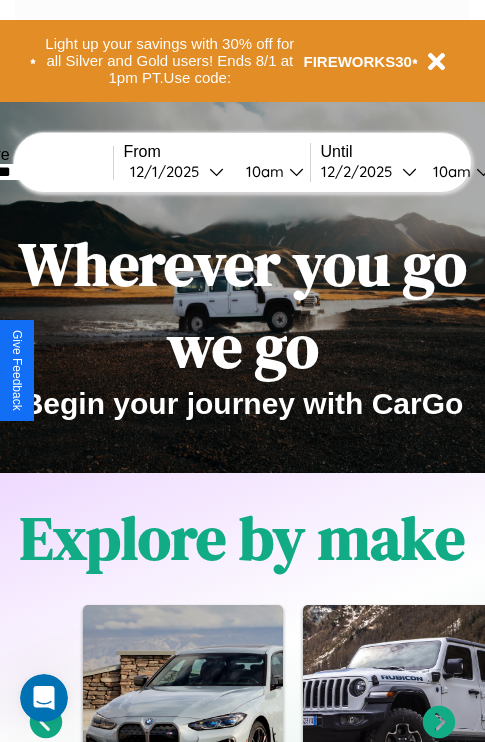 scroll, scrollTop: 0, scrollLeft: 73, axis: horizontal 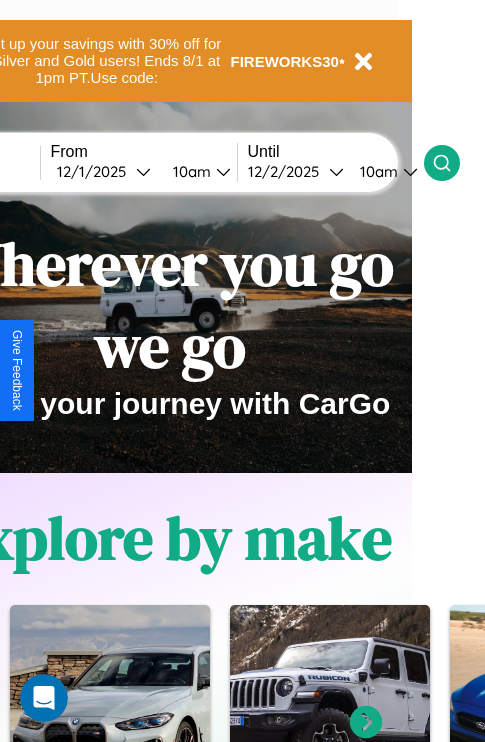 click 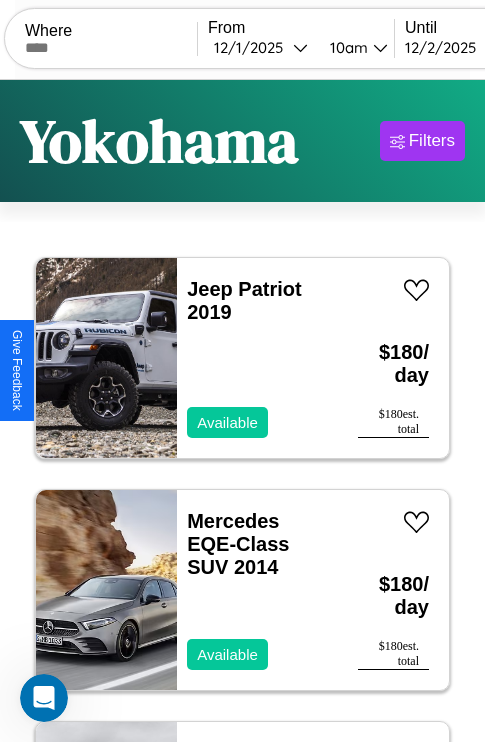 scroll, scrollTop: 95, scrollLeft: 0, axis: vertical 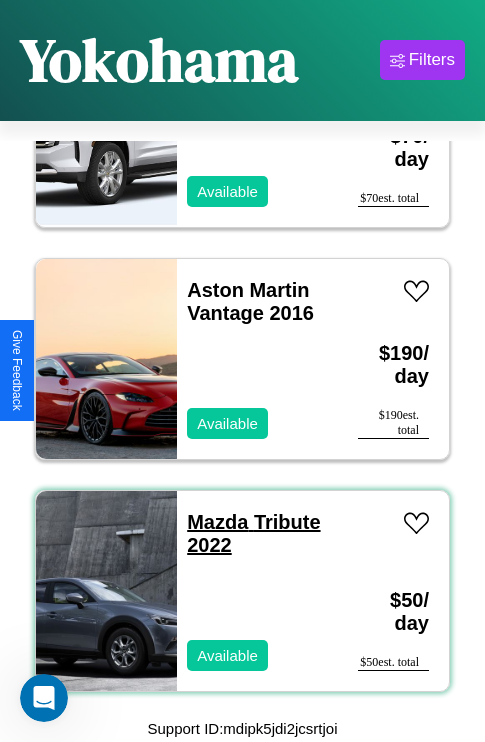 click on "Mazda   Tribute   2022" at bounding box center [253, 533] 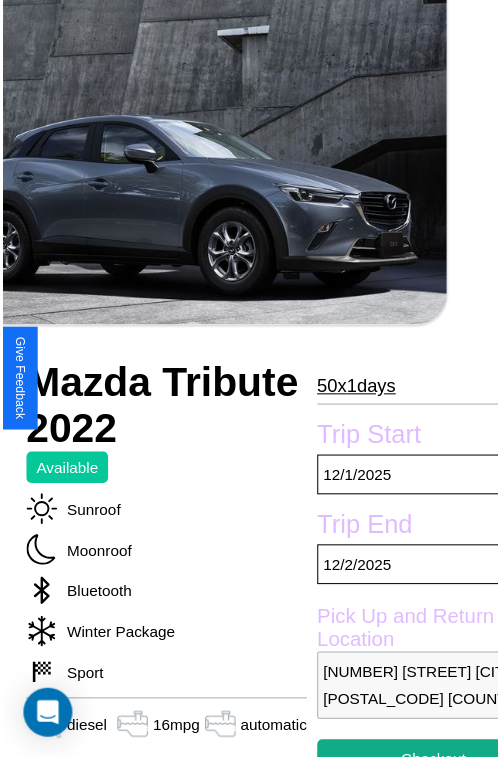 scroll, scrollTop: 219, scrollLeft: 88, axis: both 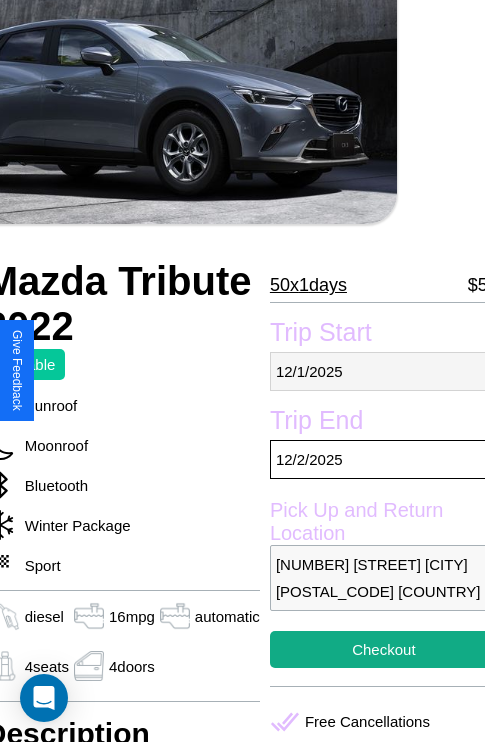 click on "12 / 1 / 2025" at bounding box center (384, 371) 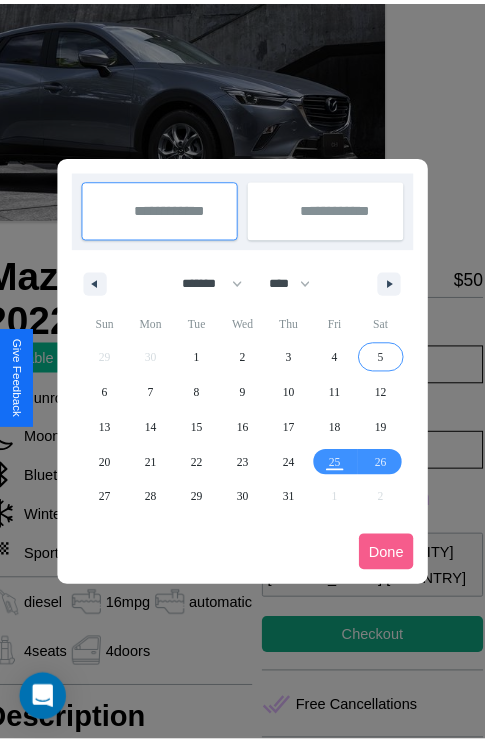 scroll, scrollTop: 0, scrollLeft: 88, axis: horizontal 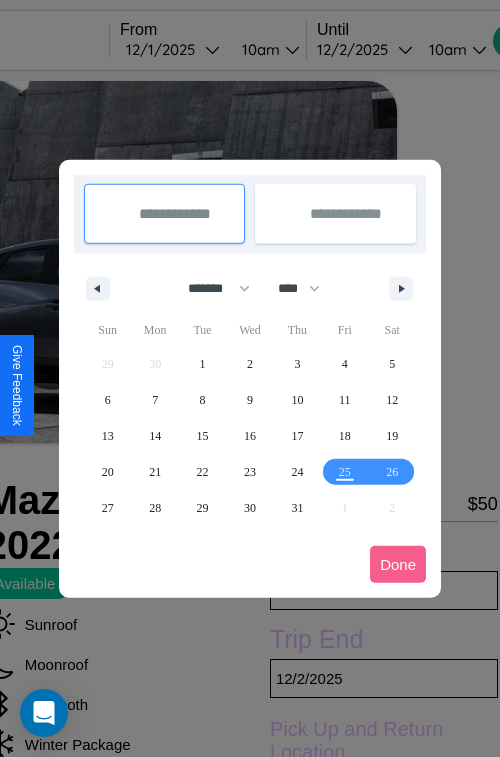 click at bounding box center [250, 378] 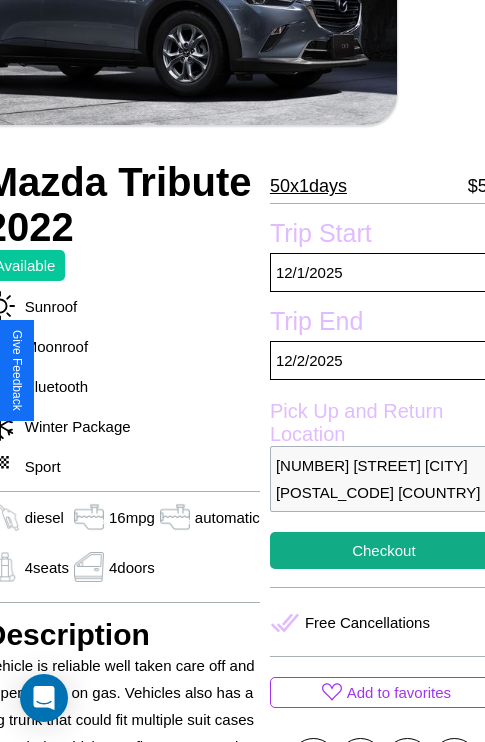 scroll, scrollTop: 497, scrollLeft: 88, axis: both 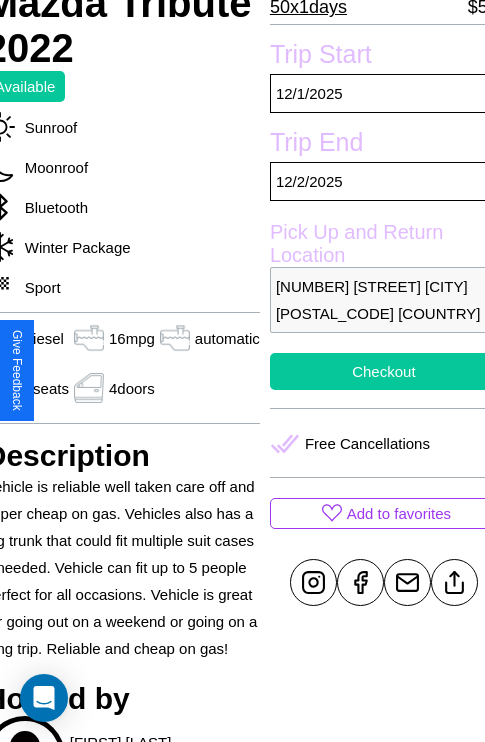 click on "Checkout" at bounding box center (384, 371) 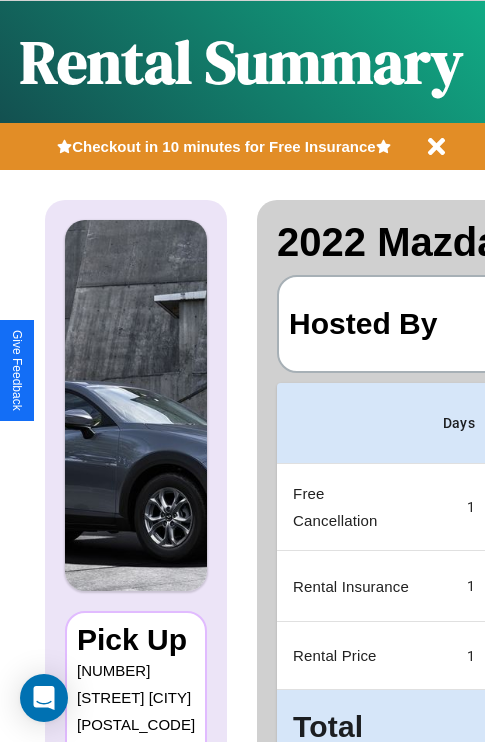 scroll, scrollTop: 0, scrollLeft: 378, axis: horizontal 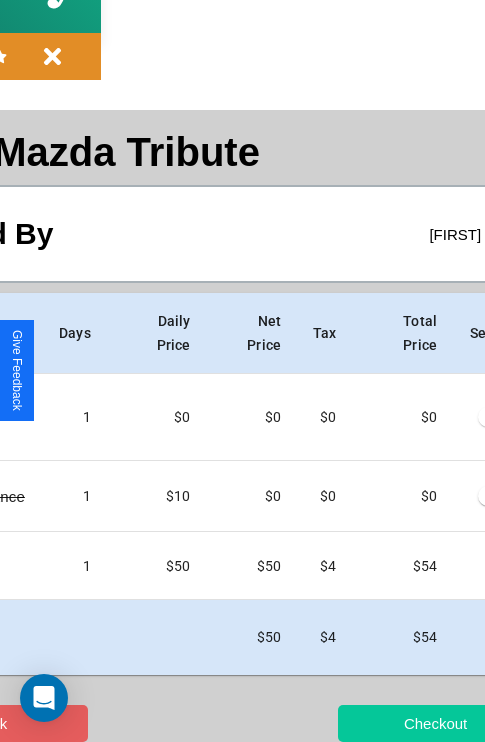 click on "Checkout" at bounding box center [435, 723] 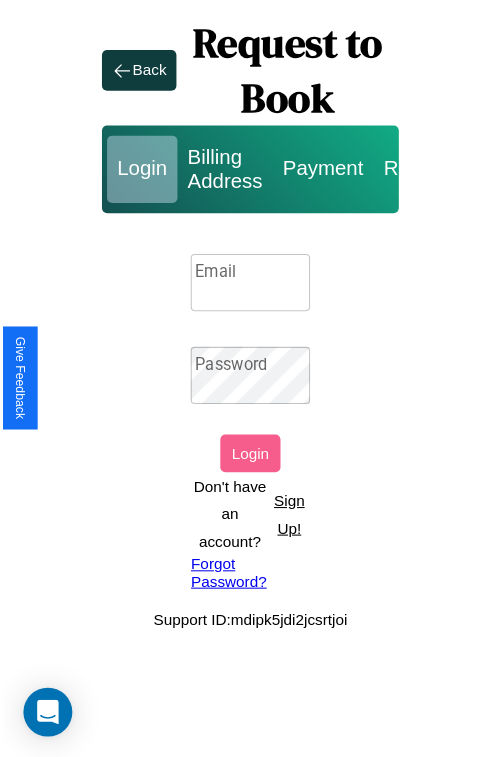 scroll, scrollTop: 0, scrollLeft: 0, axis: both 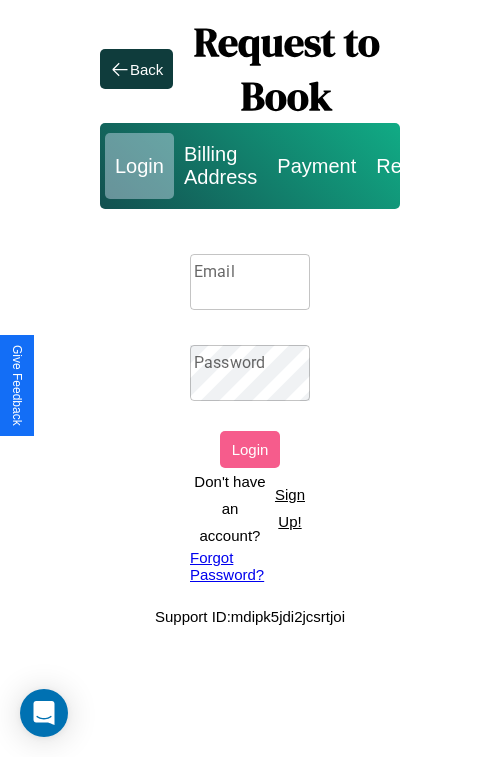 click on "Sign Up!" at bounding box center [290, 508] 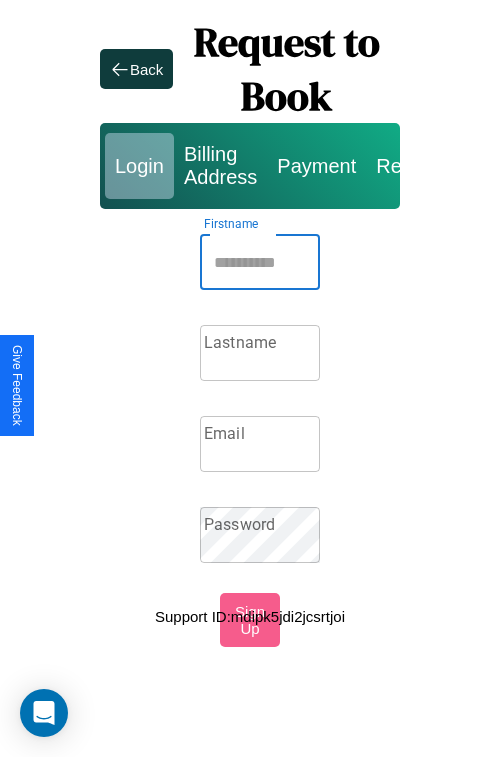 click on "Firstname" at bounding box center [260, 262] 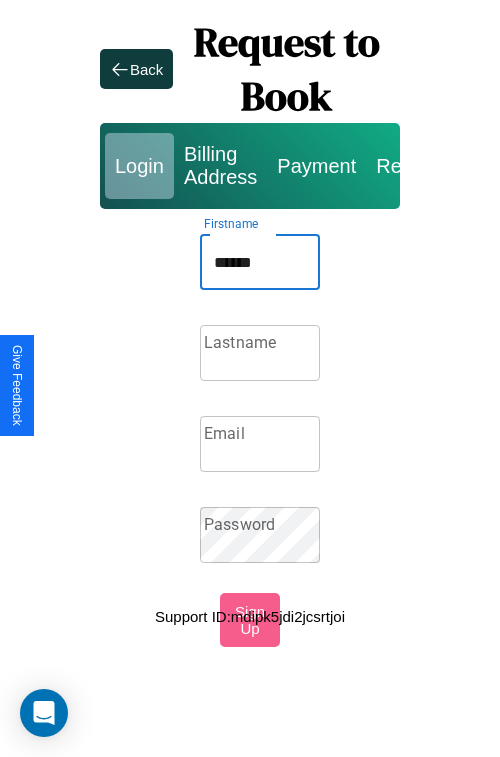 type on "******" 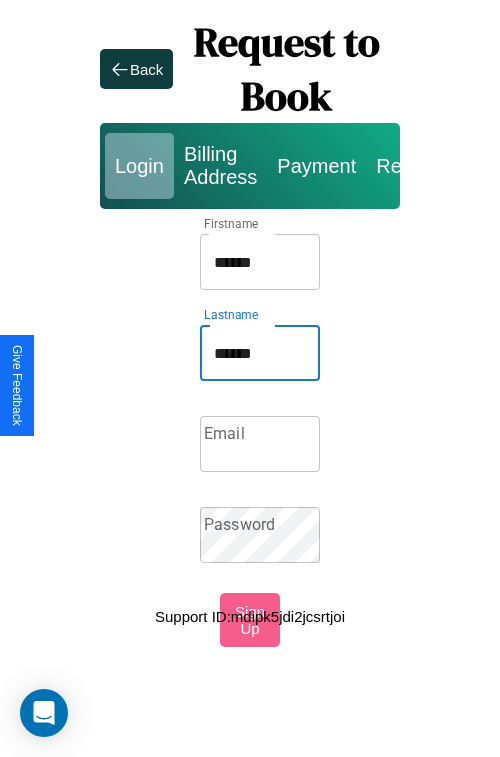 type on "******" 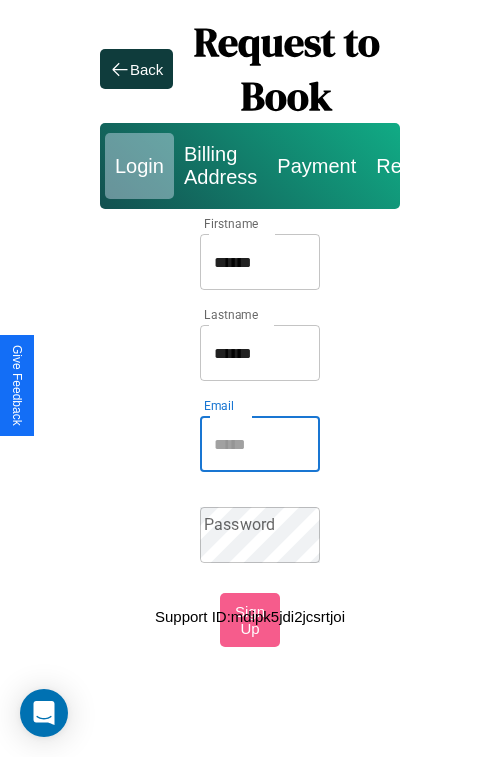 click on "Email" at bounding box center (260, 444) 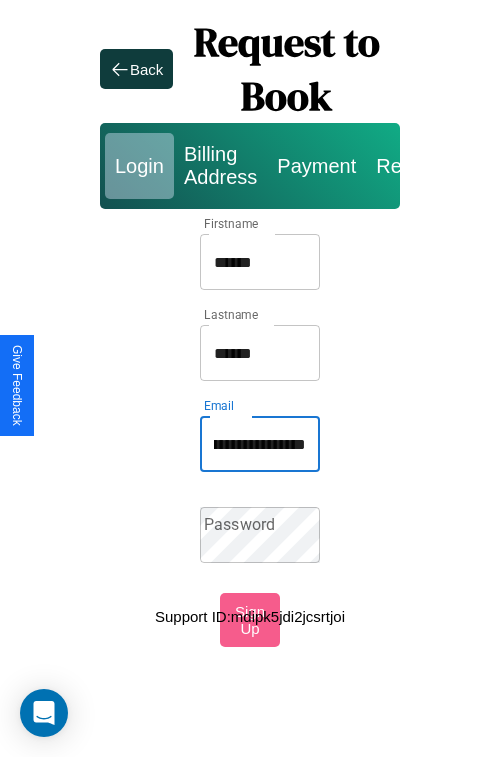 scroll, scrollTop: 0, scrollLeft: 107, axis: horizontal 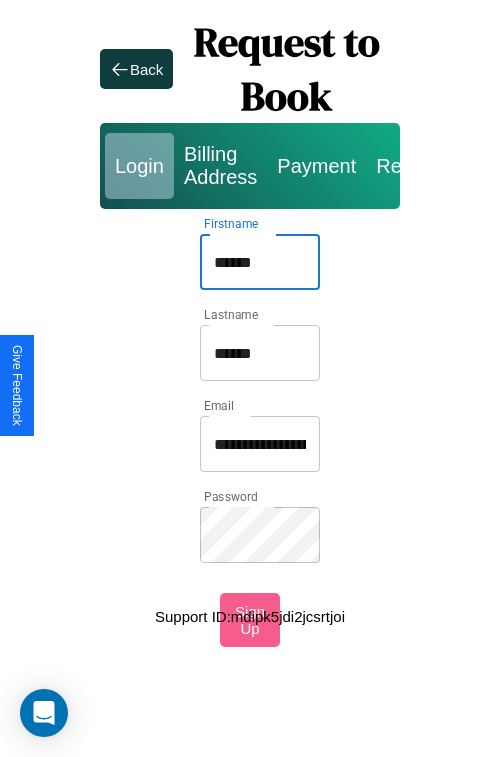 click on "******" at bounding box center (260, 262) 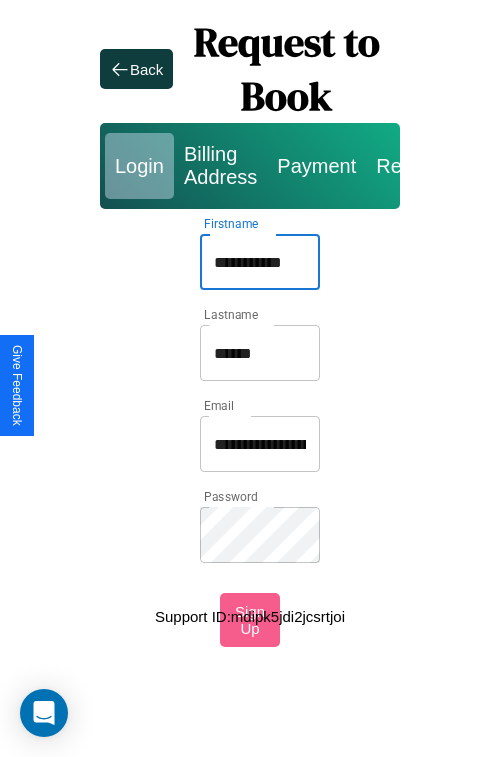type on "**********" 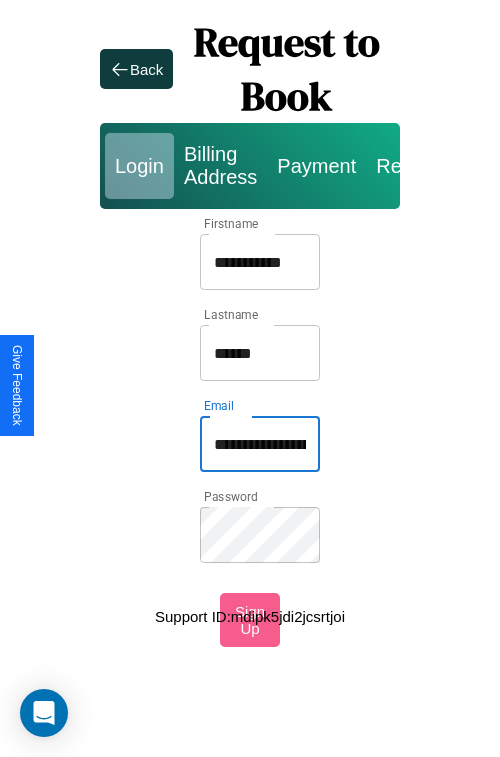 click on "**********" at bounding box center (260, 444) 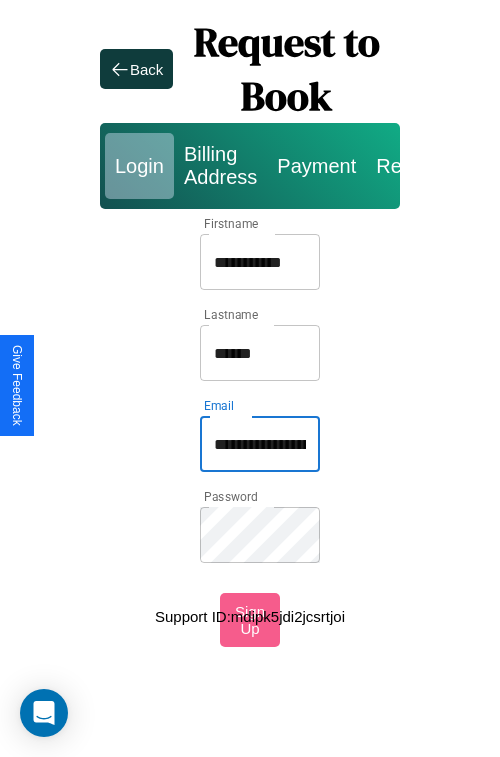 type on "**********" 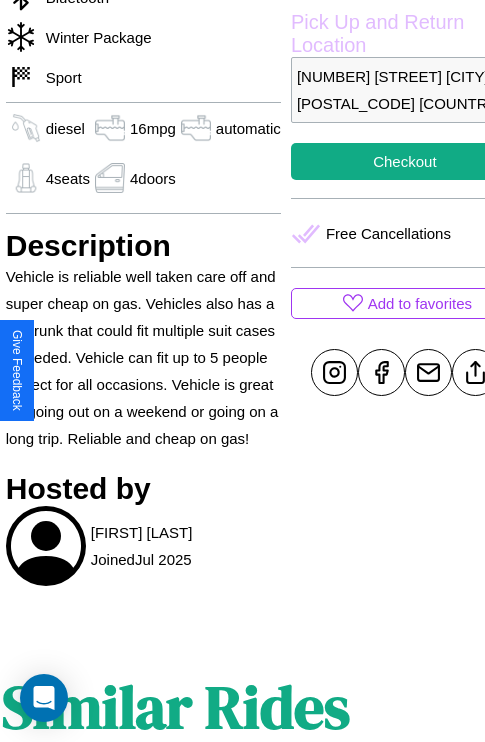 scroll, scrollTop: 708, scrollLeft: 68, axis: both 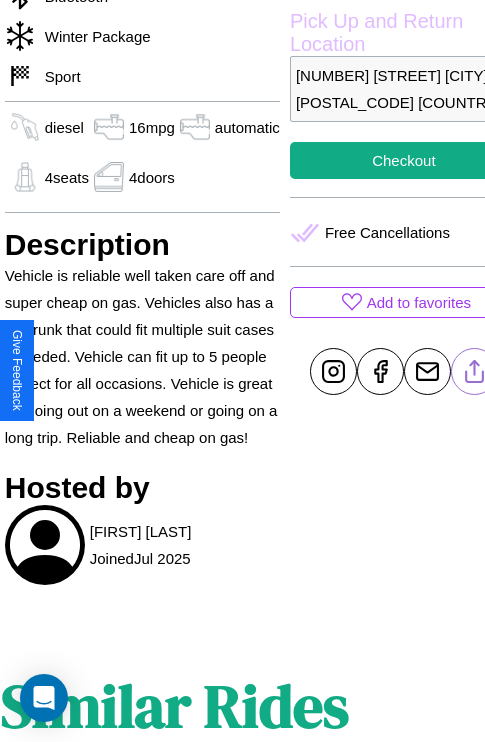 click 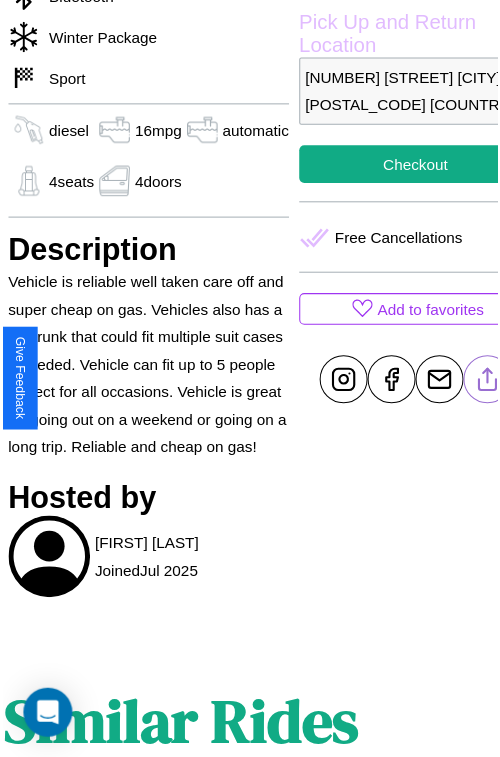 scroll, scrollTop: 639, scrollLeft: 88, axis: both 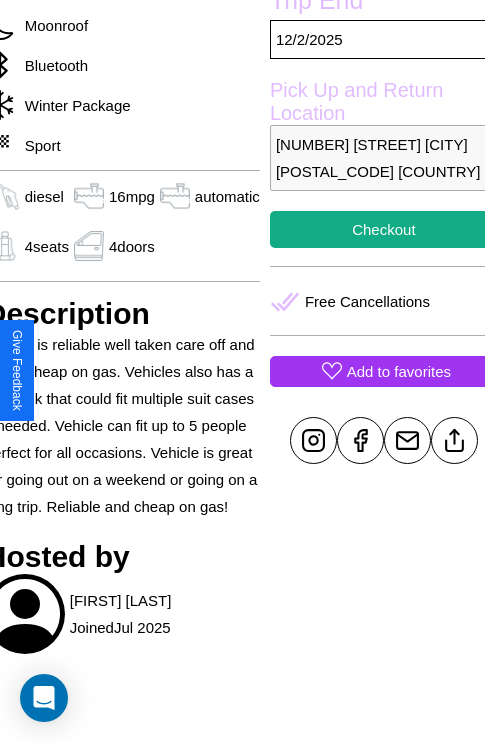 click on "Add to favorites" at bounding box center [399, 371] 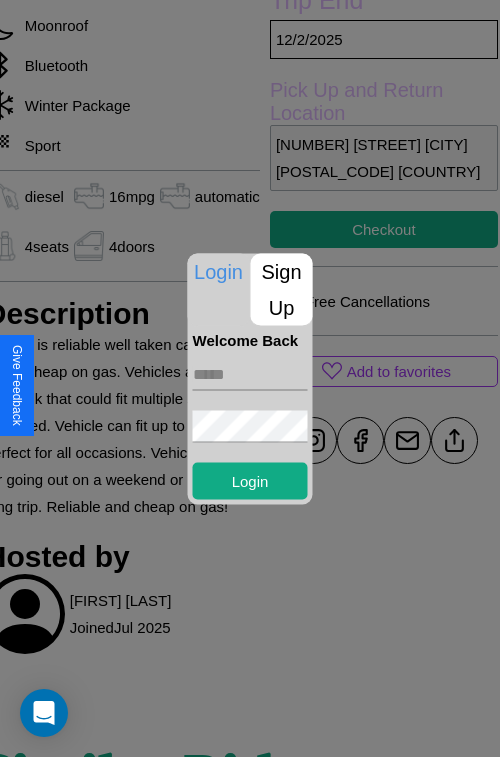 click on "Sign Up" at bounding box center (282, 289) 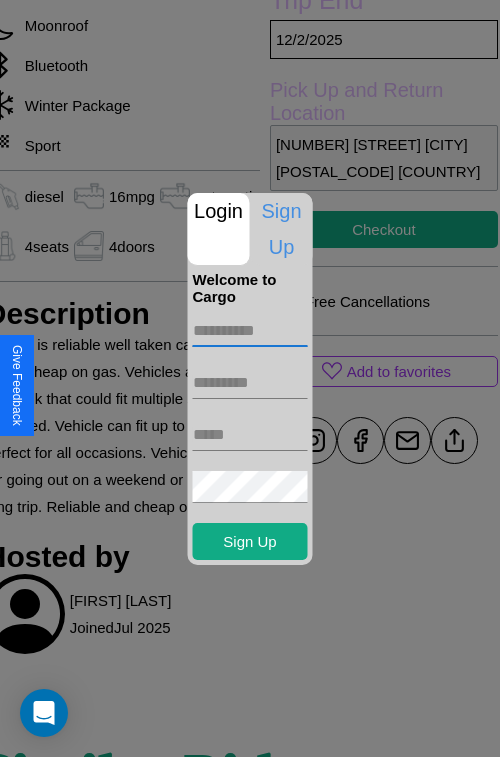 click at bounding box center [250, 331] 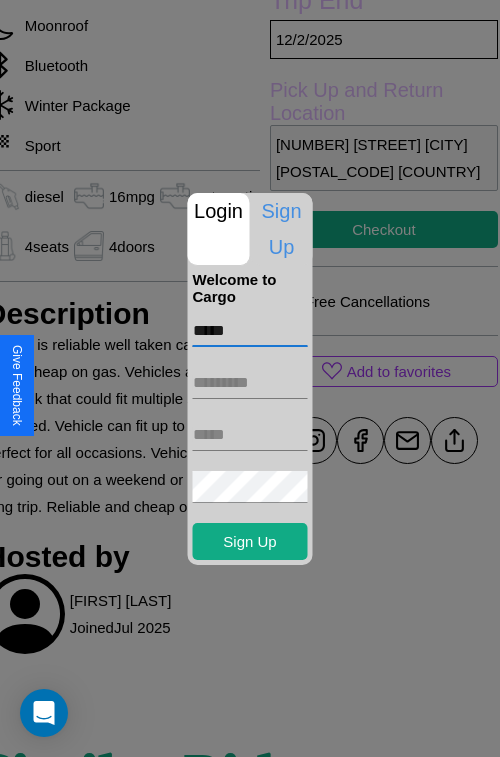 type on "*****" 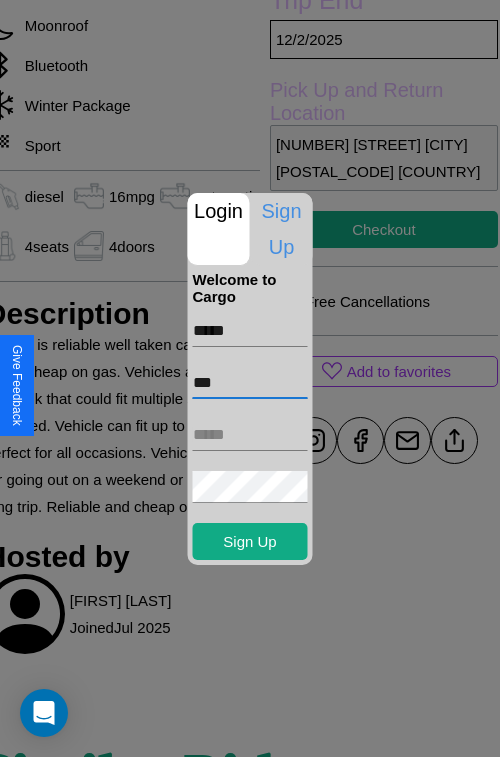 type on "***" 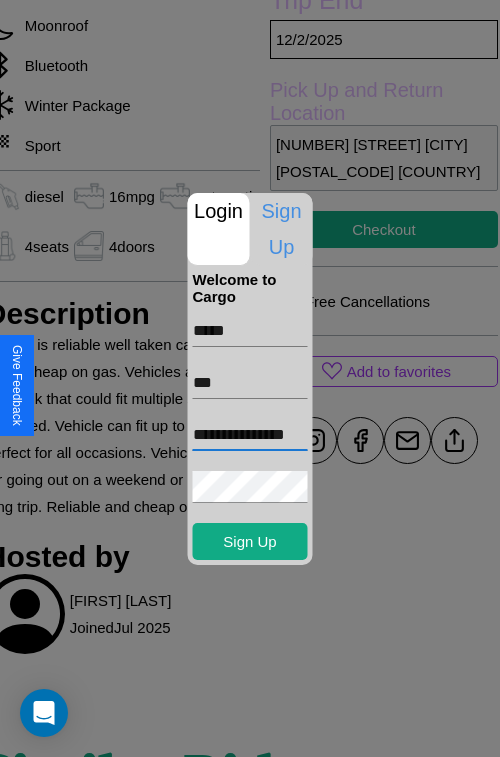 scroll, scrollTop: 0, scrollLeft: 26, axis: horizontal 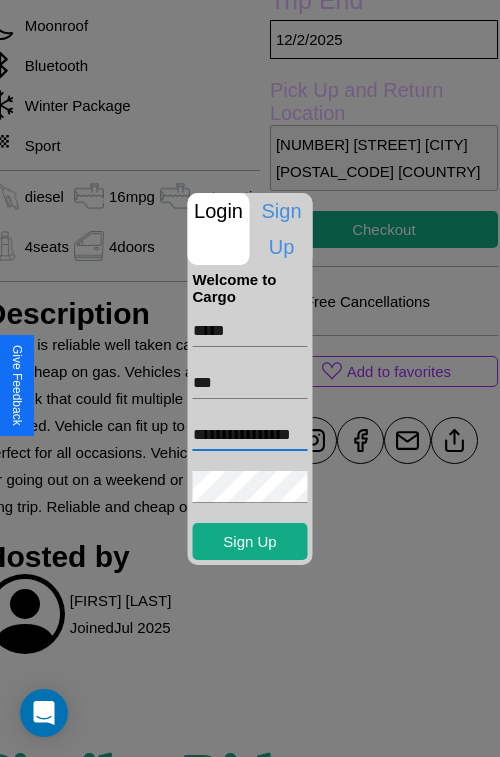type on "**********" 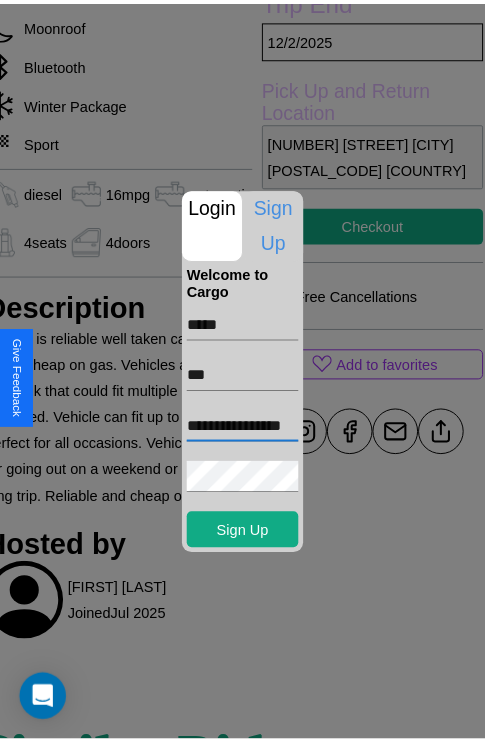scroll, scrollTop: 0, scrollLeft: 0, axis: both 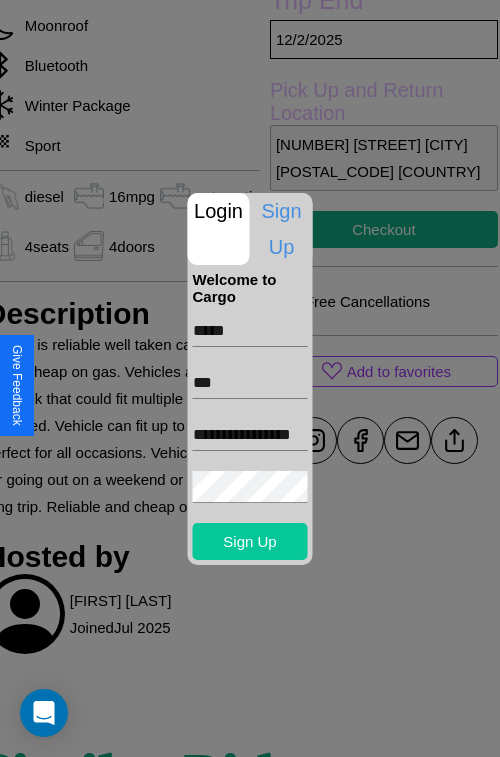 click on "Sign Up" at bounding box center [250, 541] 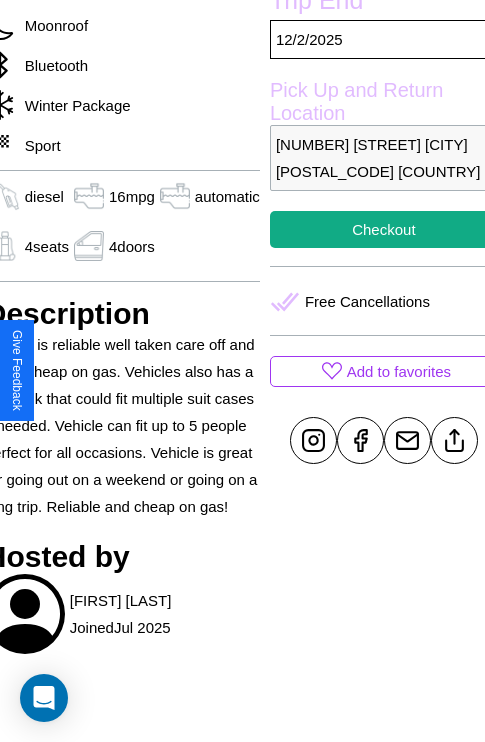 scroll, scrollTop: 497, scrollLeft: 88, axis: both 